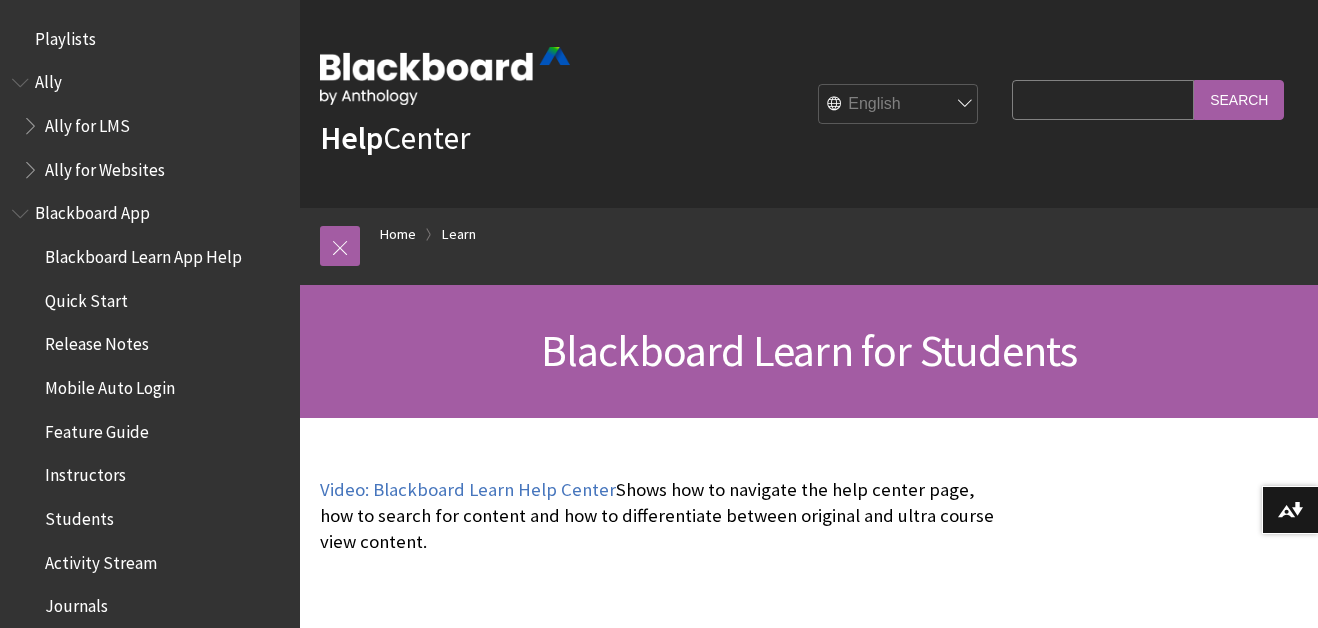 scroll, scrollTop: 0, scrollLeft: 0, axis: both 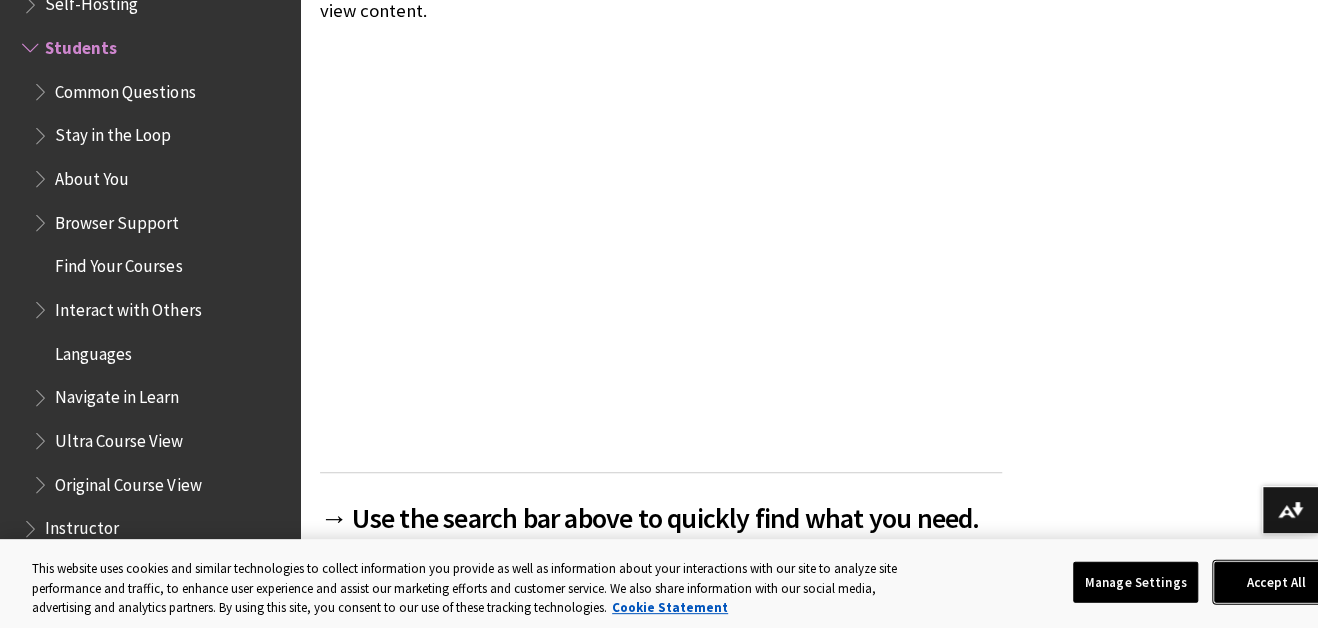 click on "Accept All" at bounding box center [1276, 582] 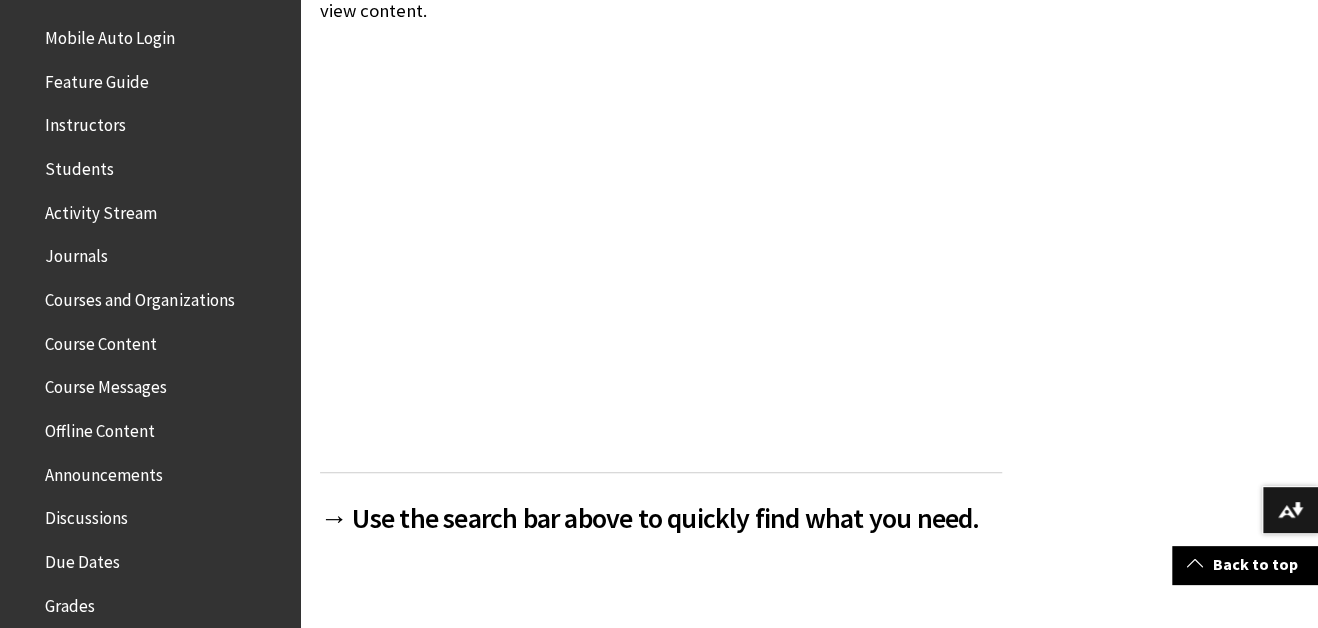 scroll, scrollTop: 0, scrollLeft: 0, axis: both 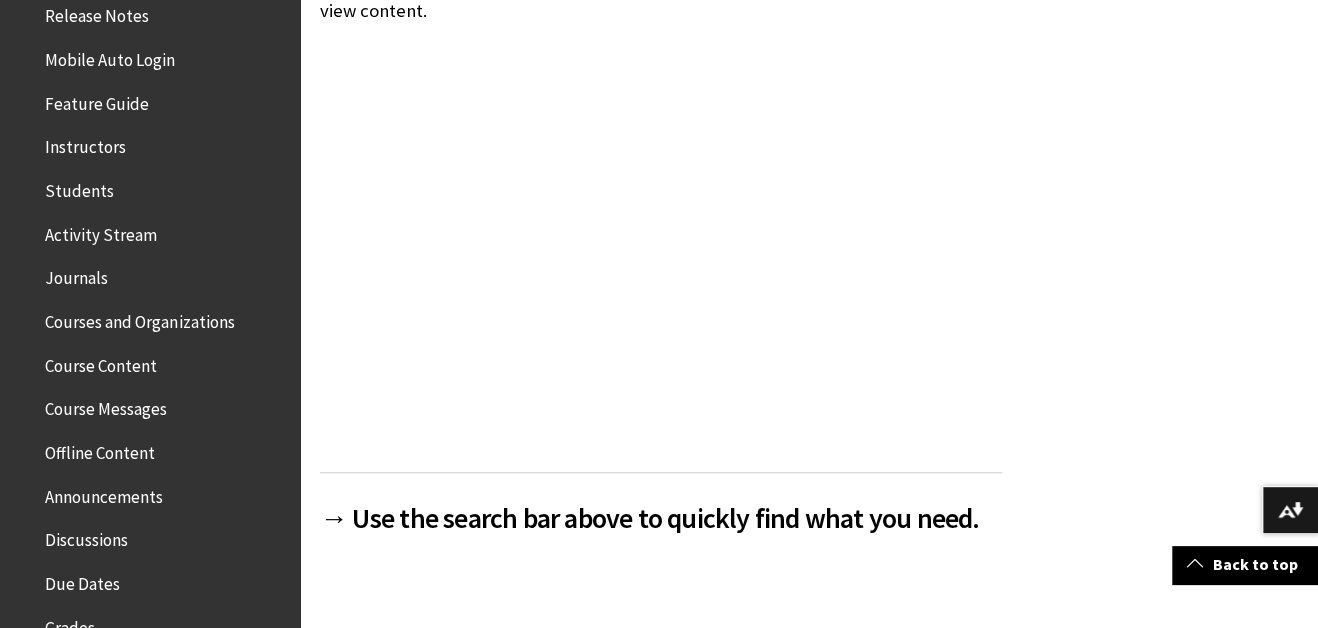 click on "Instructors" at bounding box center [85, 144] 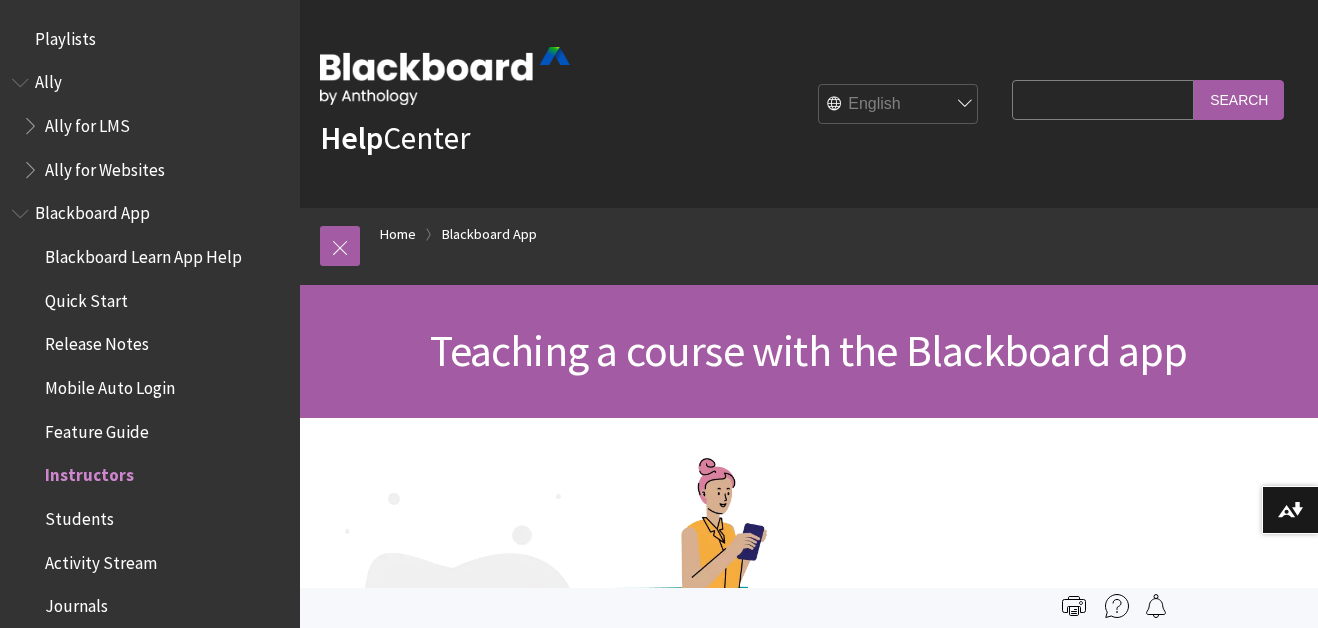 scroll, scrollTop: 0, scrollLeft: 0, axis: both 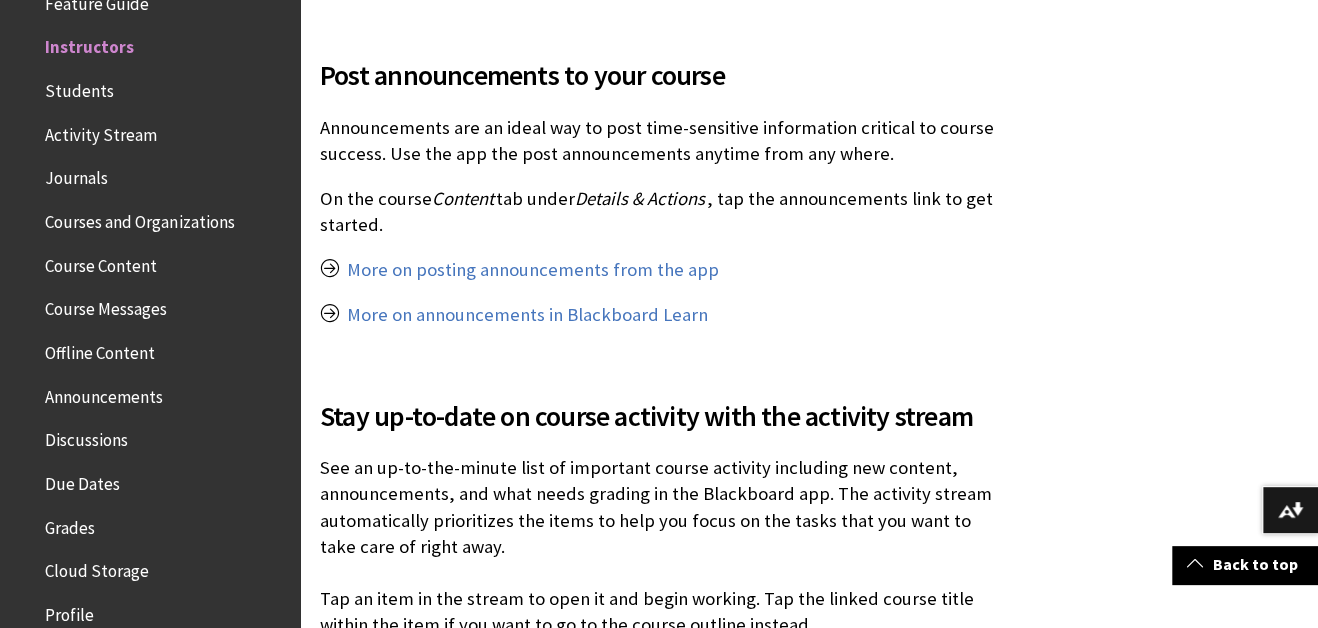 click on "Students" at bounding box center [79, 87] 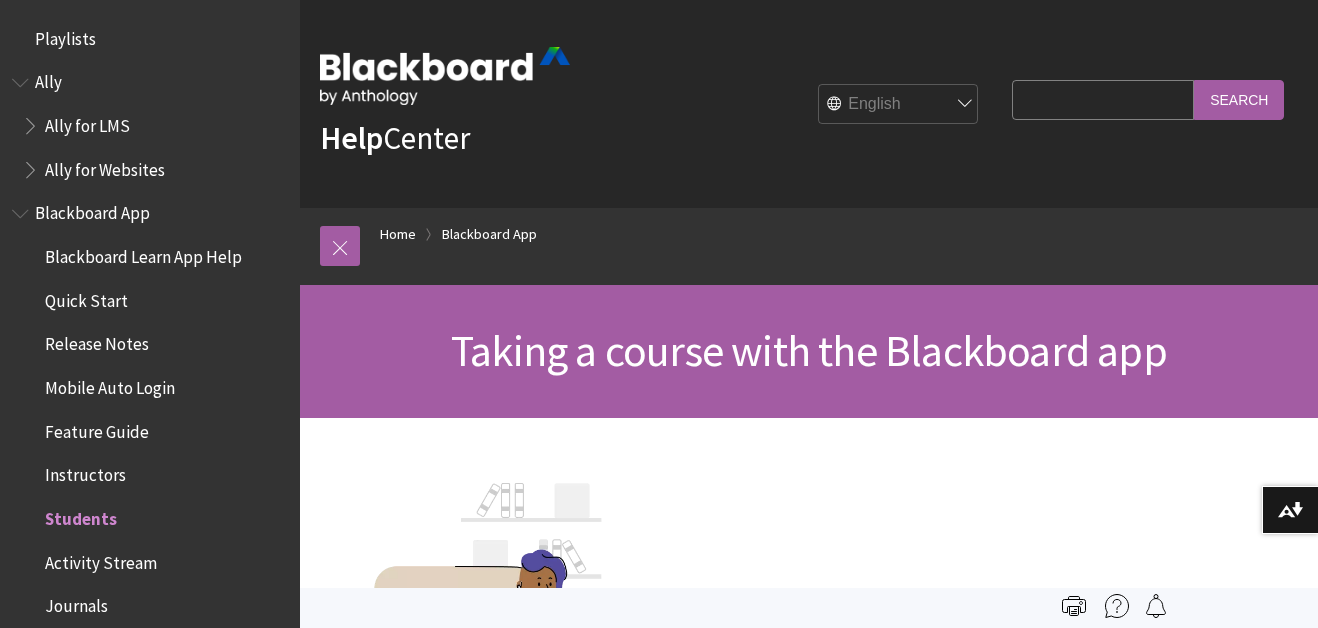scroll, scrollTop: 0, scrollLeft: 0, axis: both 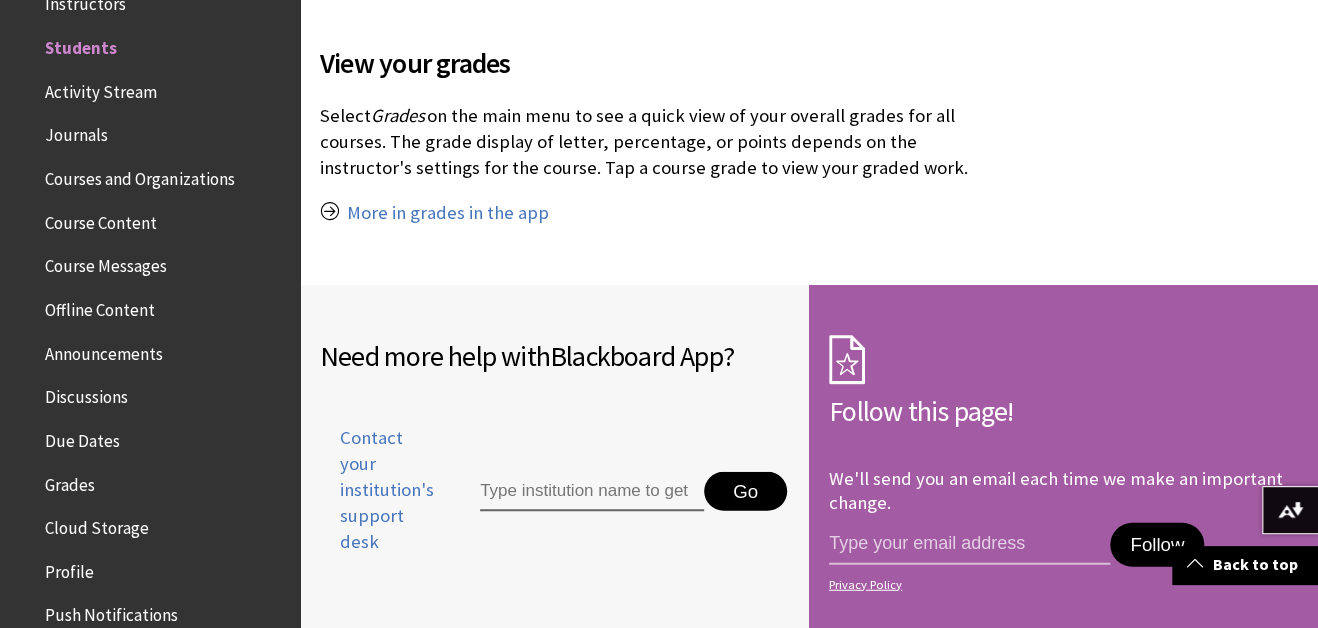 click on "Courses and Organizations" at bounding box center (139, 175) 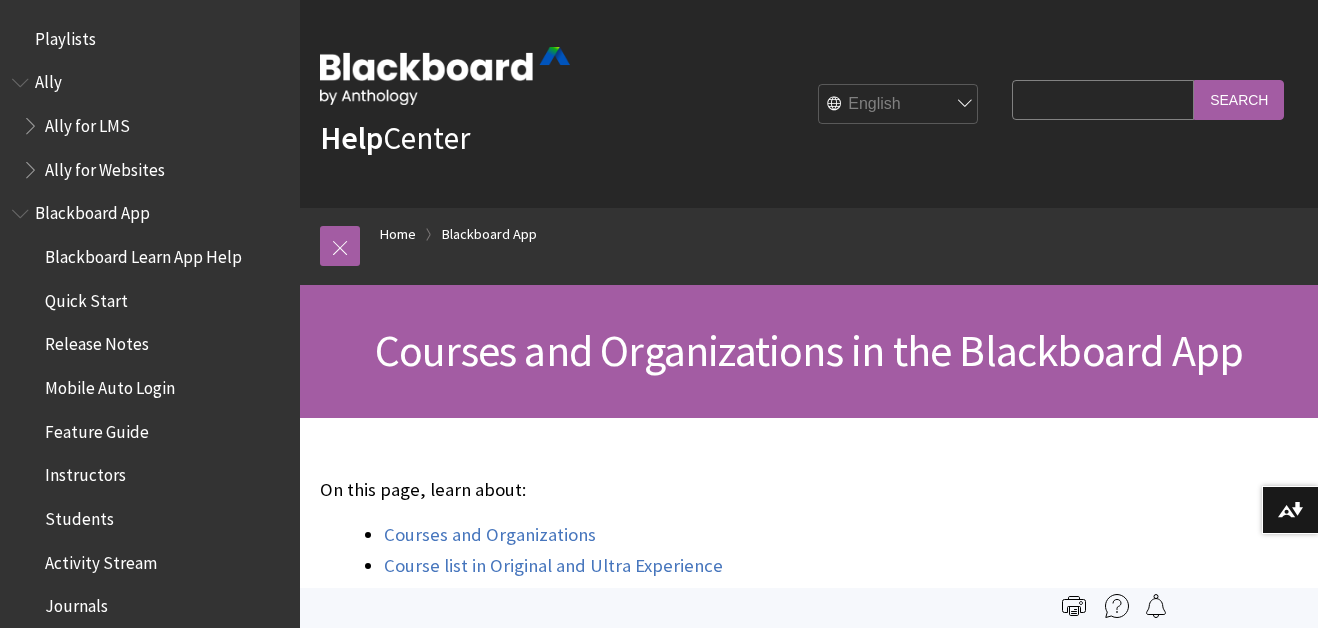 scroll, scrollTop: 0, scrollLeft: 0, axis: both 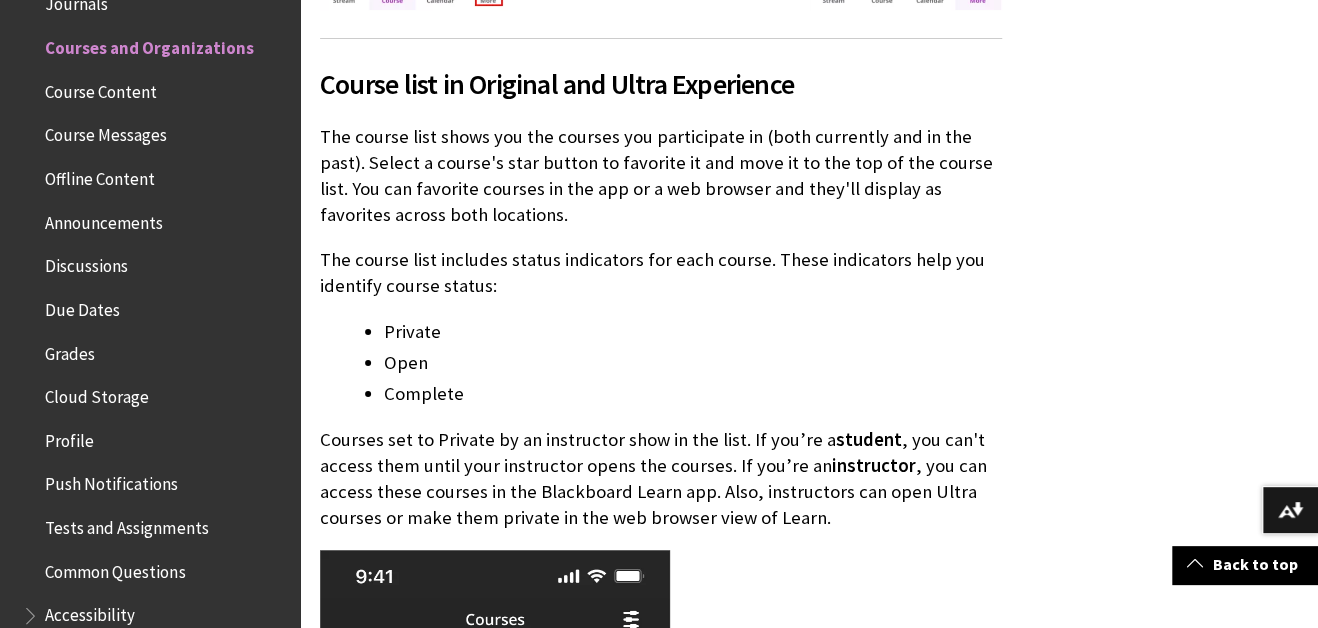 click on "Due Dates" at bounding box center [82, 306] 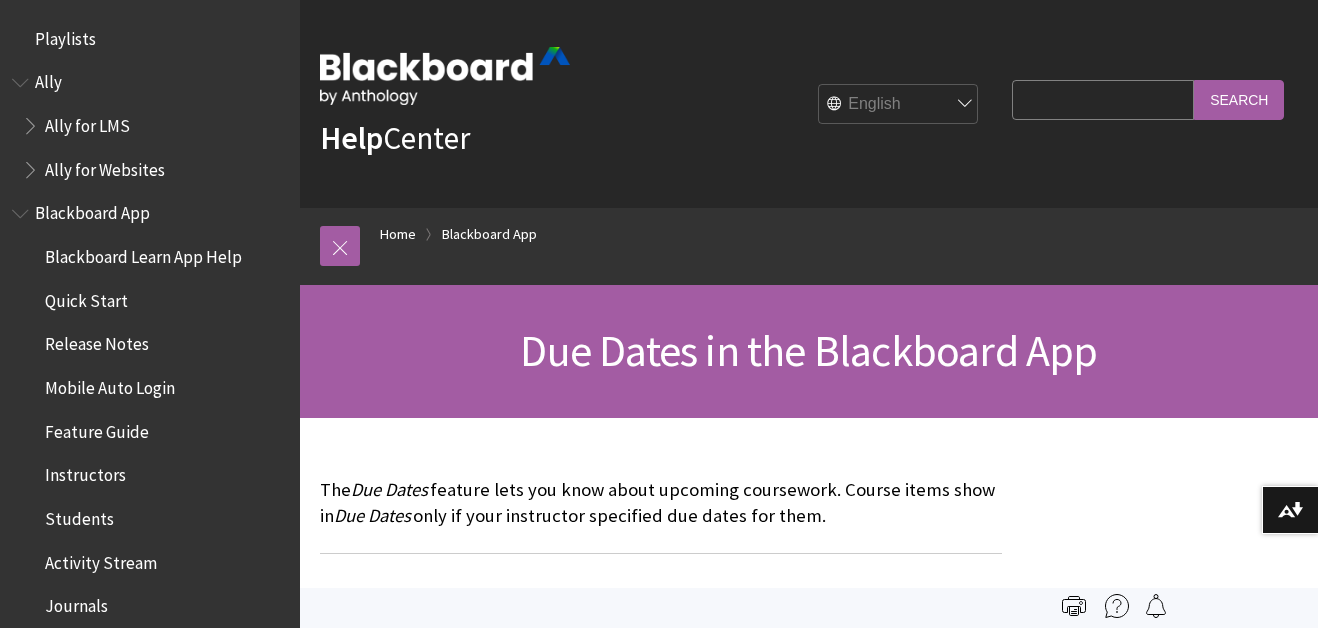 scroll, scrollTop: 0, scrollLeft: 0, axis: both 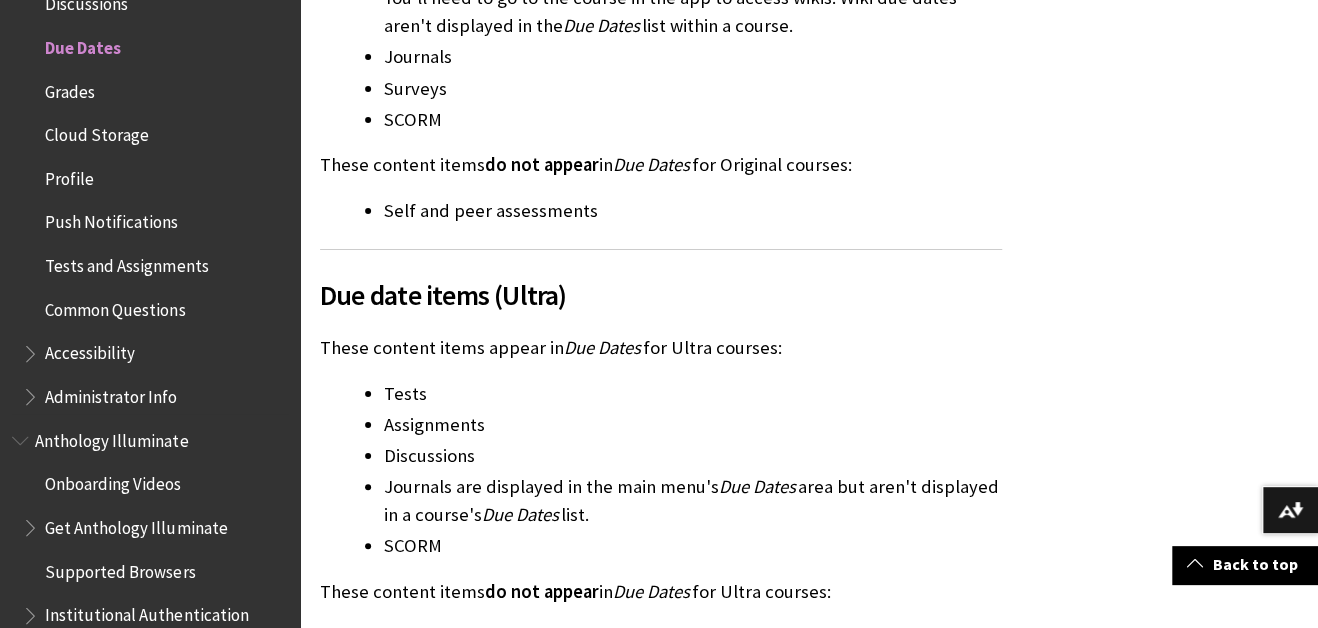 click on "Push Notifications" at bounding box center (155, 223) 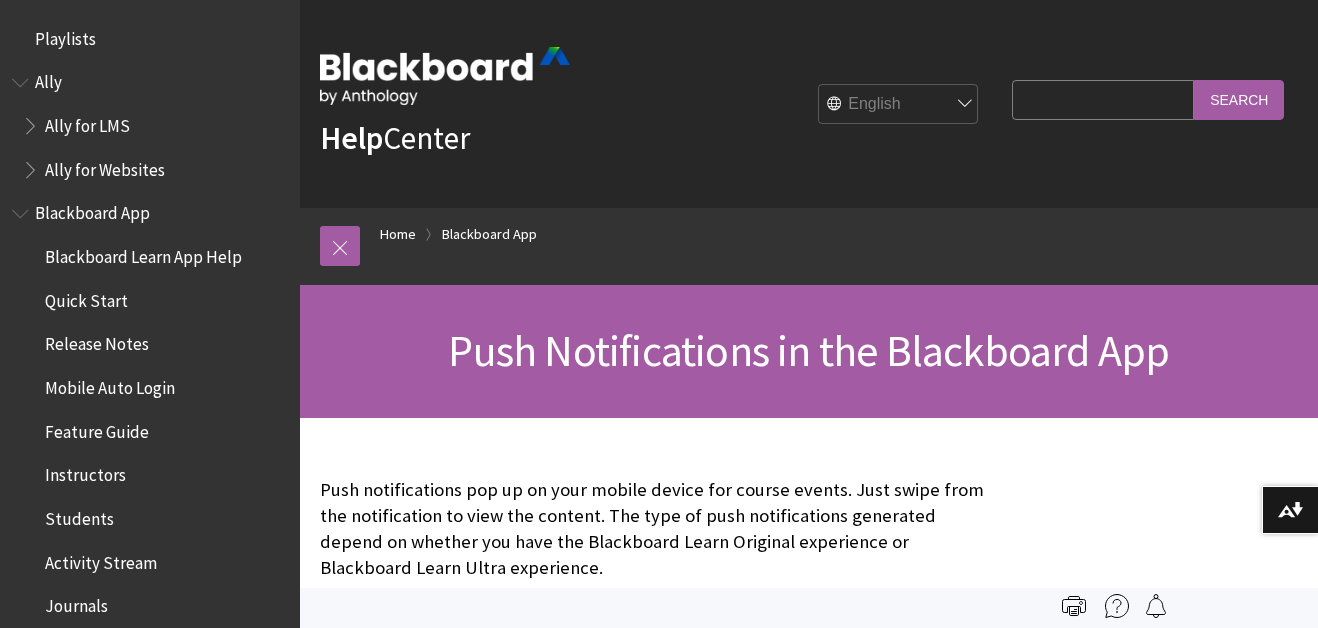 scroll, scrollTop: 0, scrollLeft: 0, axis: both 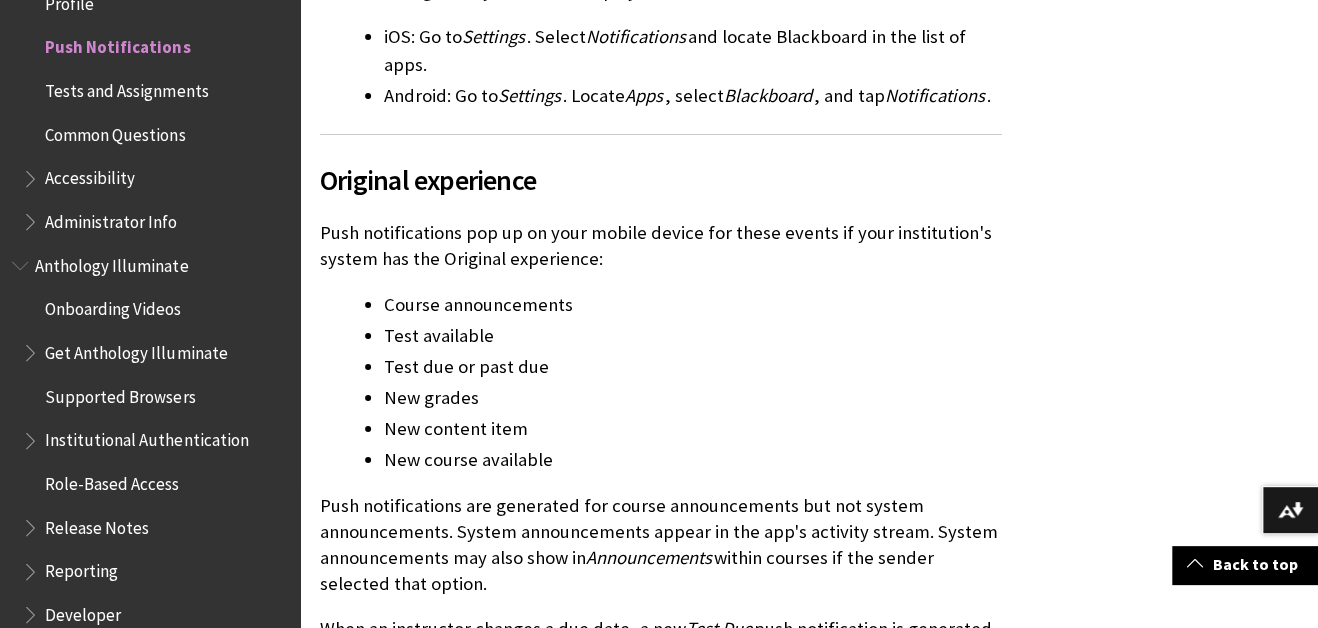 click on "Administrator Info" at bounding box center (111, 218) 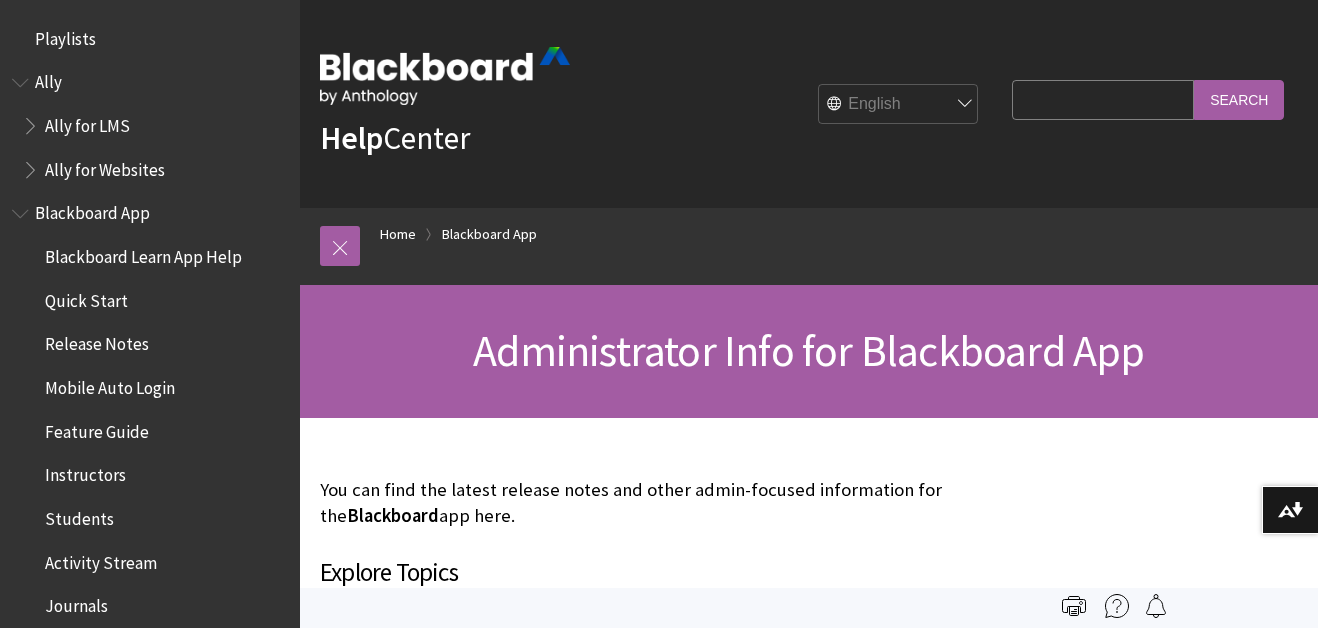 scroll, scrollTop: 0, scrollLeft: 0, axis: both 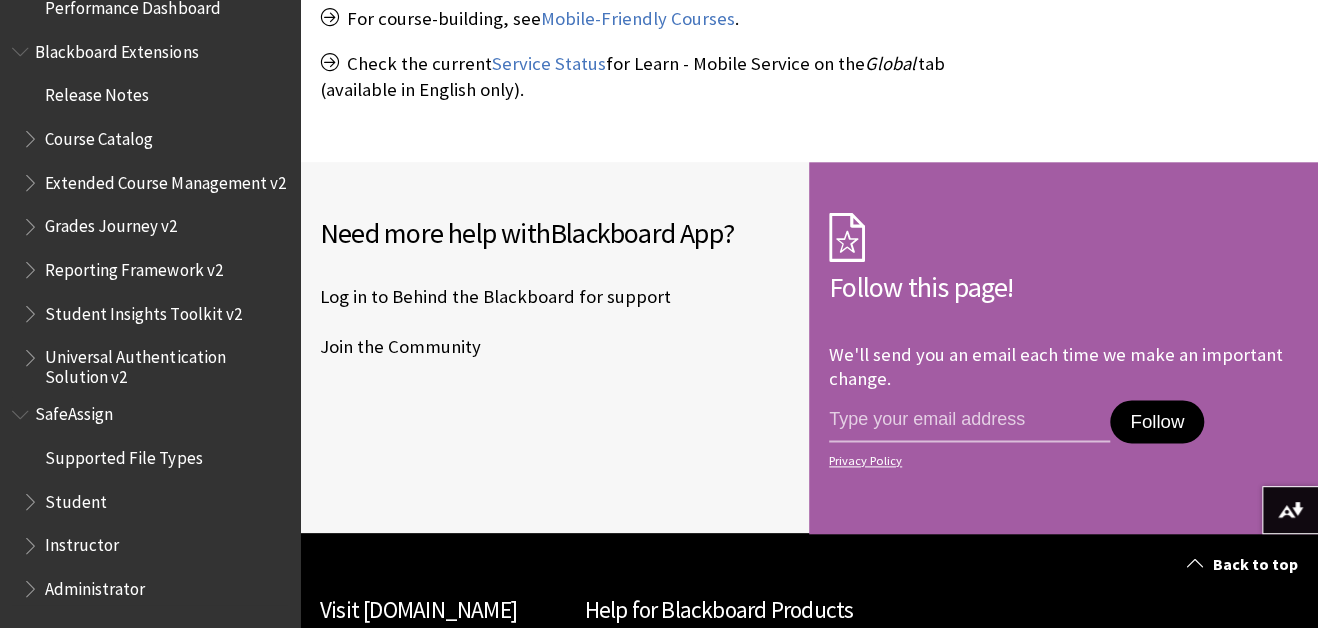 click on "Student" at bounding box center (76, 498) 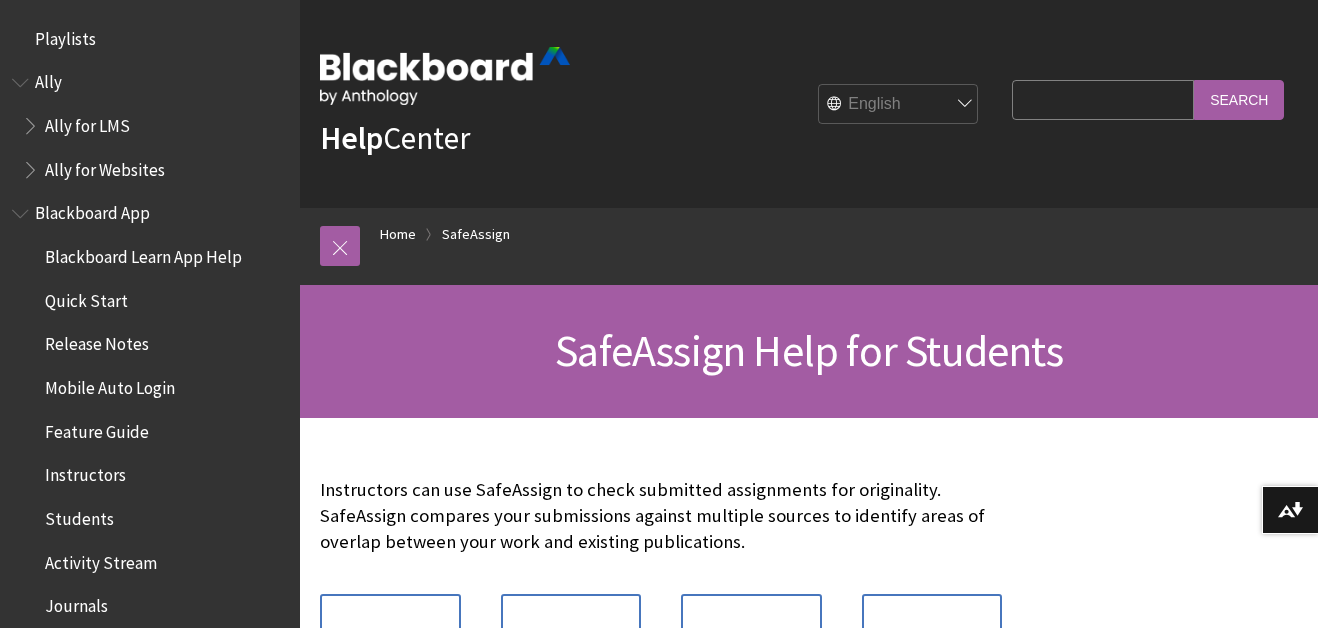 scroll, scrollTop: 0, scrollLeft: 0, axis: both 